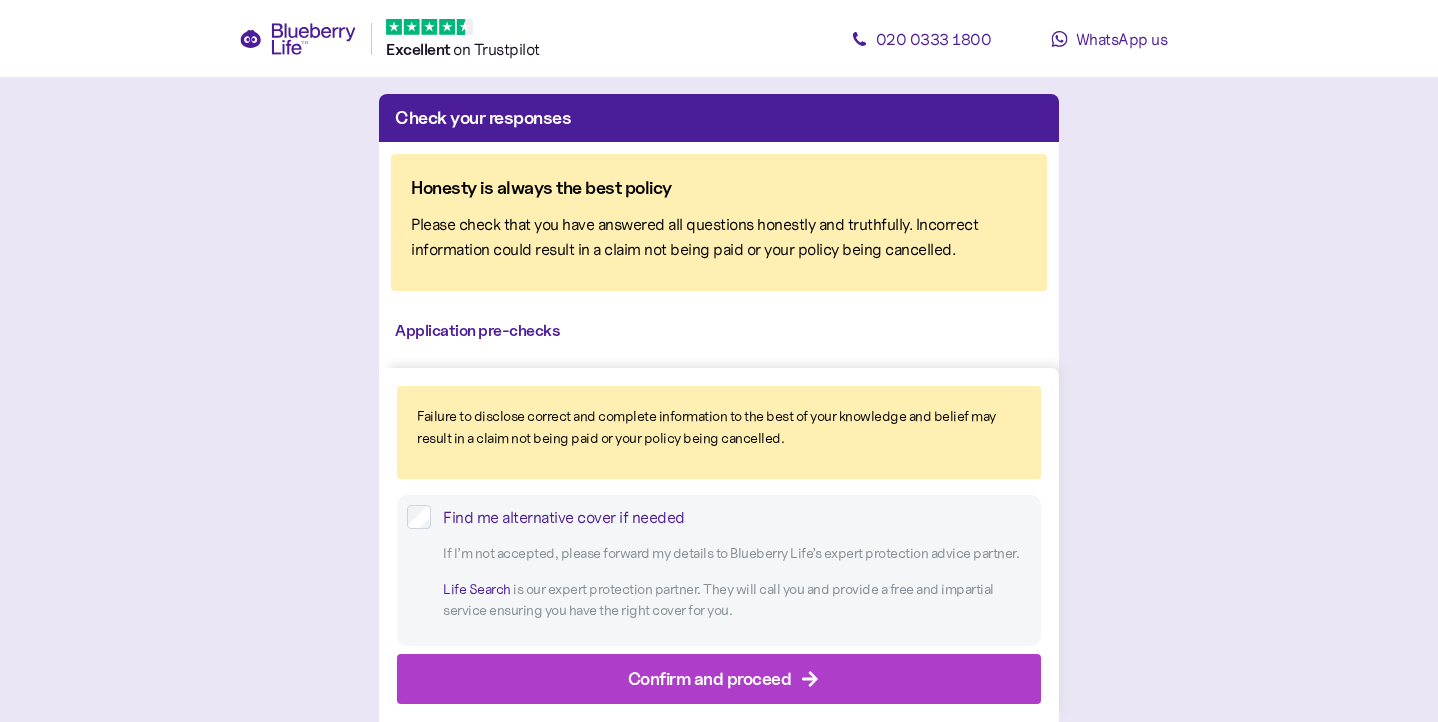 scroll, scrollTop: 0, scrollLeft: 0, axis: both 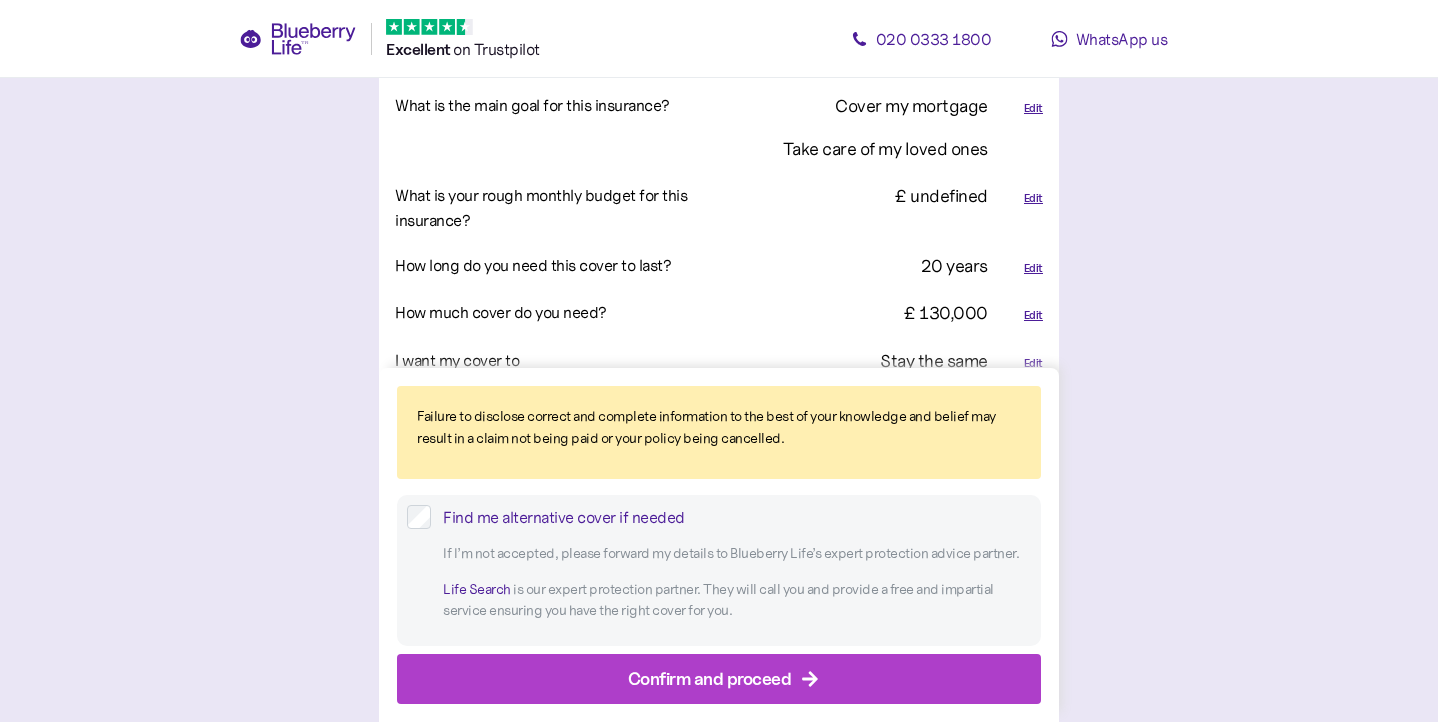 click on "Edit" at bounding box center [1033, 315] 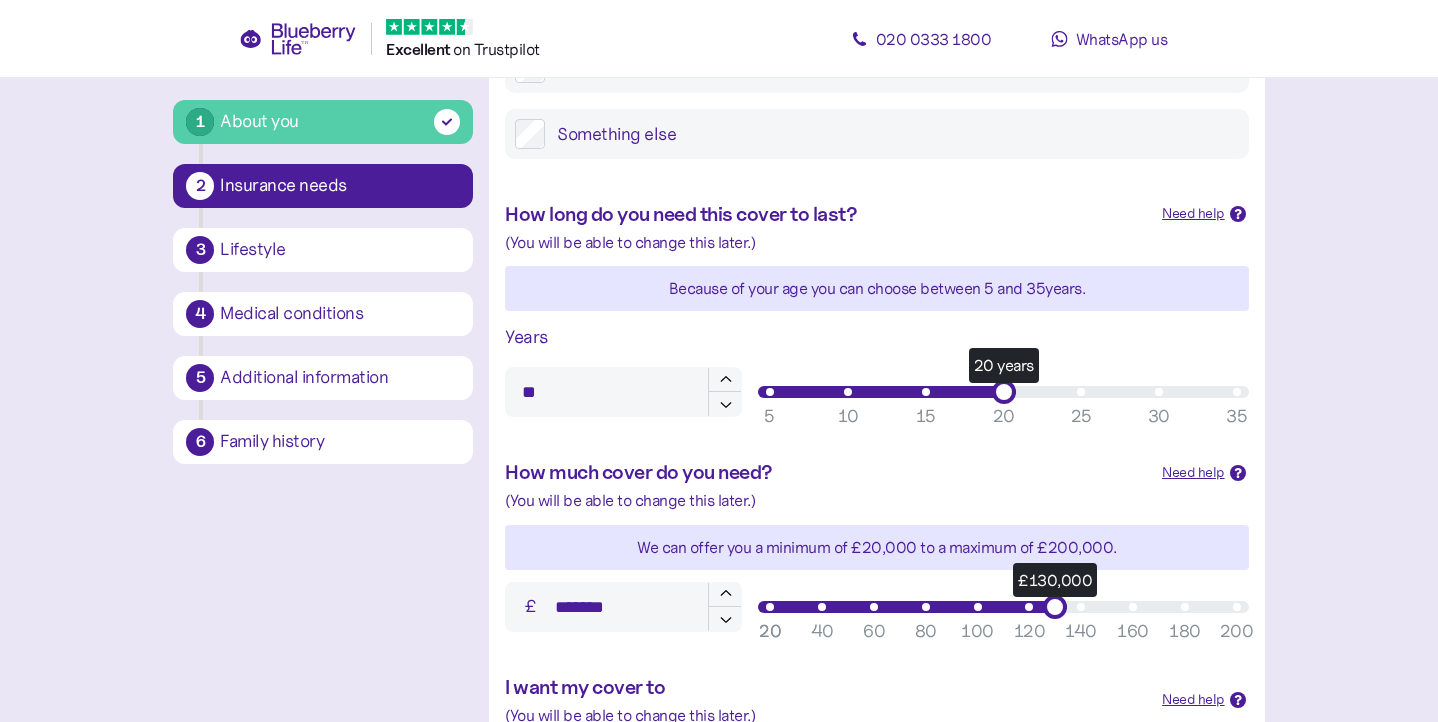 scroll, scrollTop: 569, scrollLeft: 0, axis: vertical 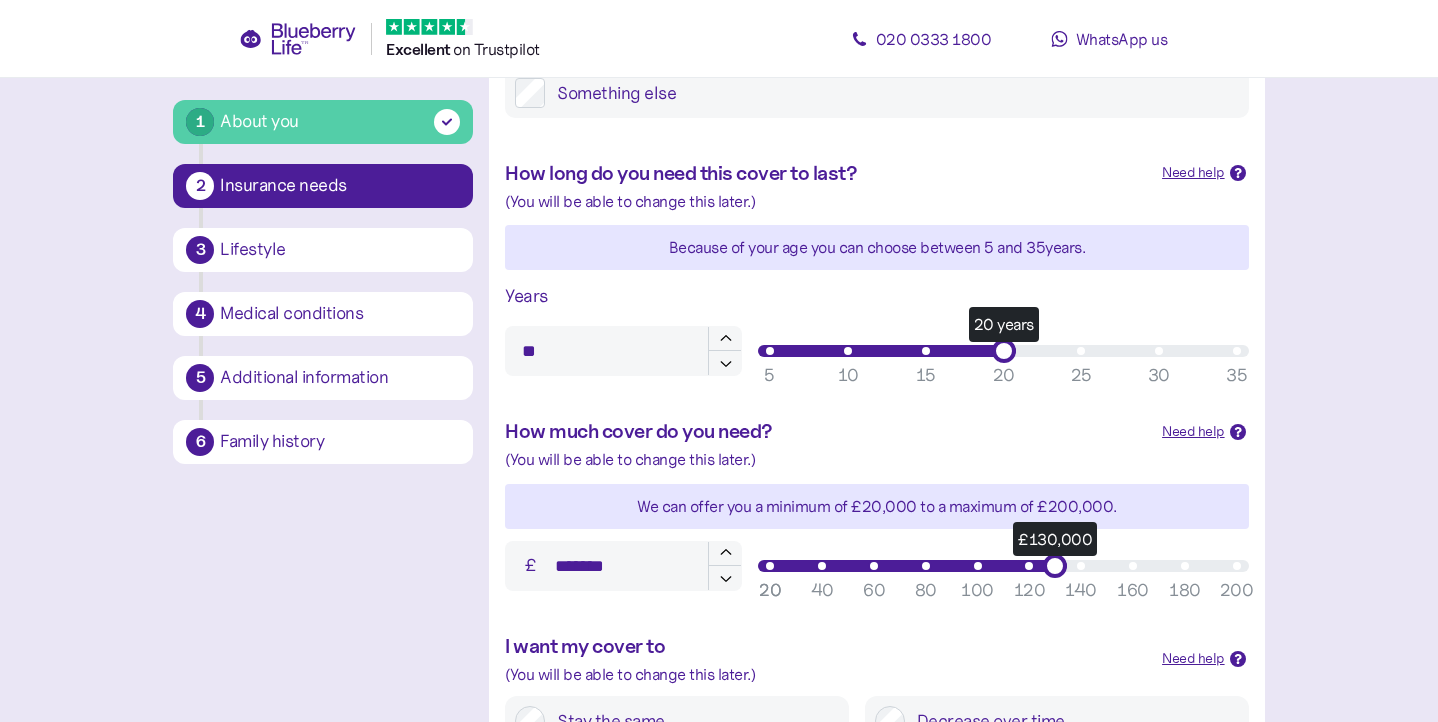 drag, startPoint x: 567, startPoint y: 350, endPoint x: 486, endPoint y: 342, distance: 81.394104 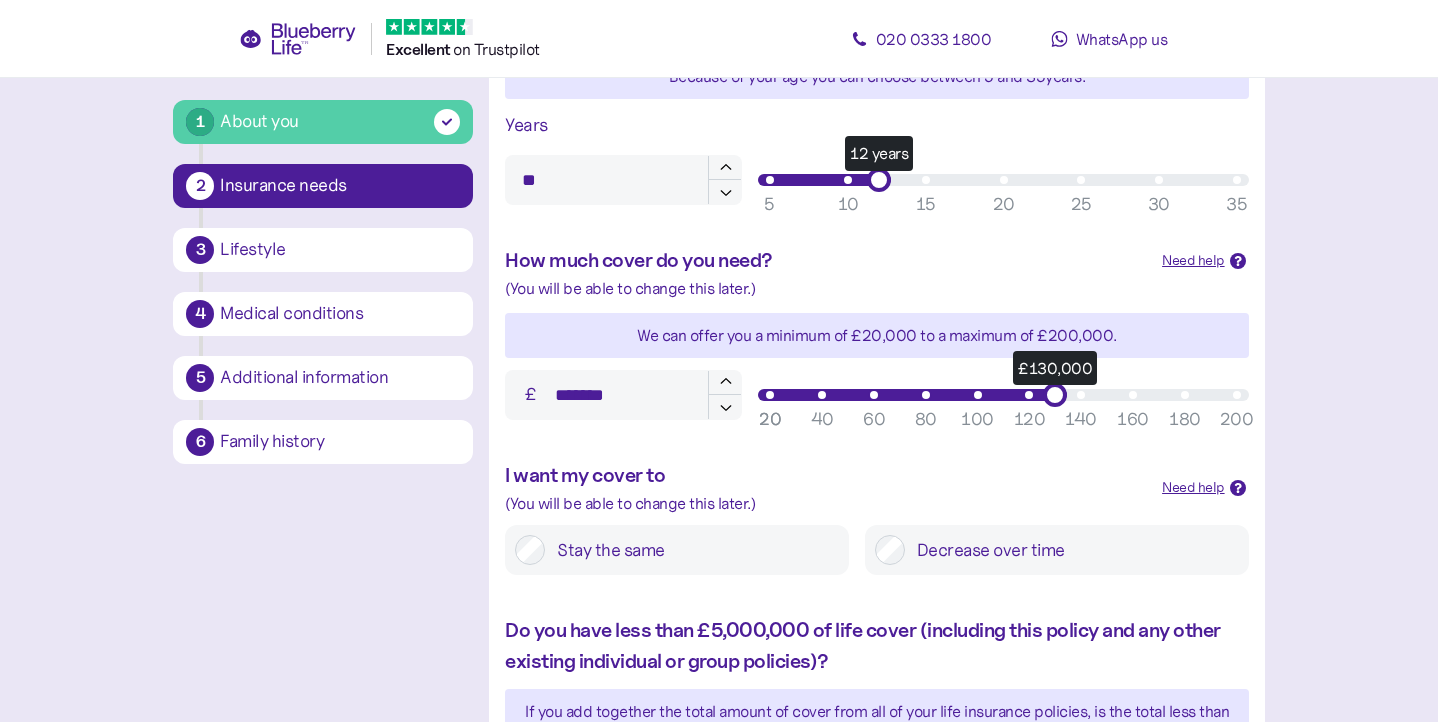 scroll, scrollTop: 739, scrollLeft: 0, axis: vertical 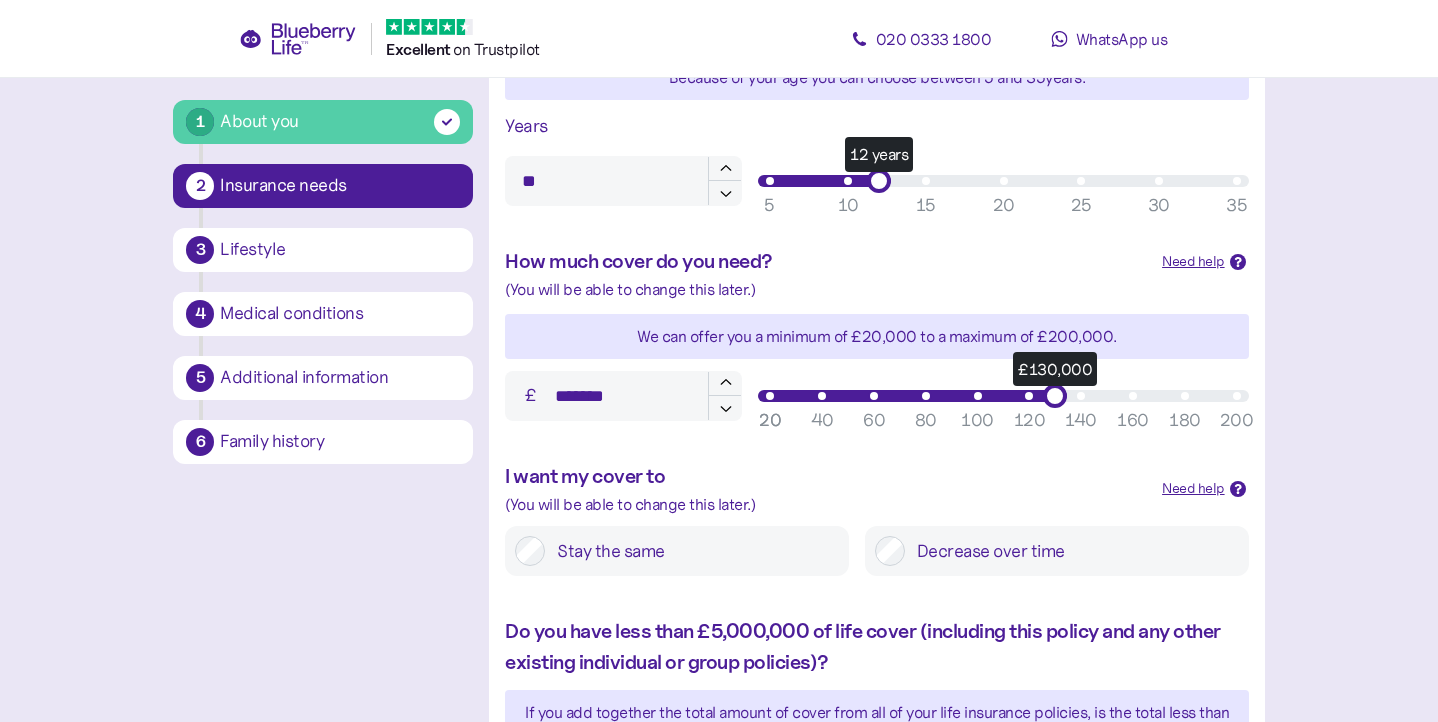 type on "**" 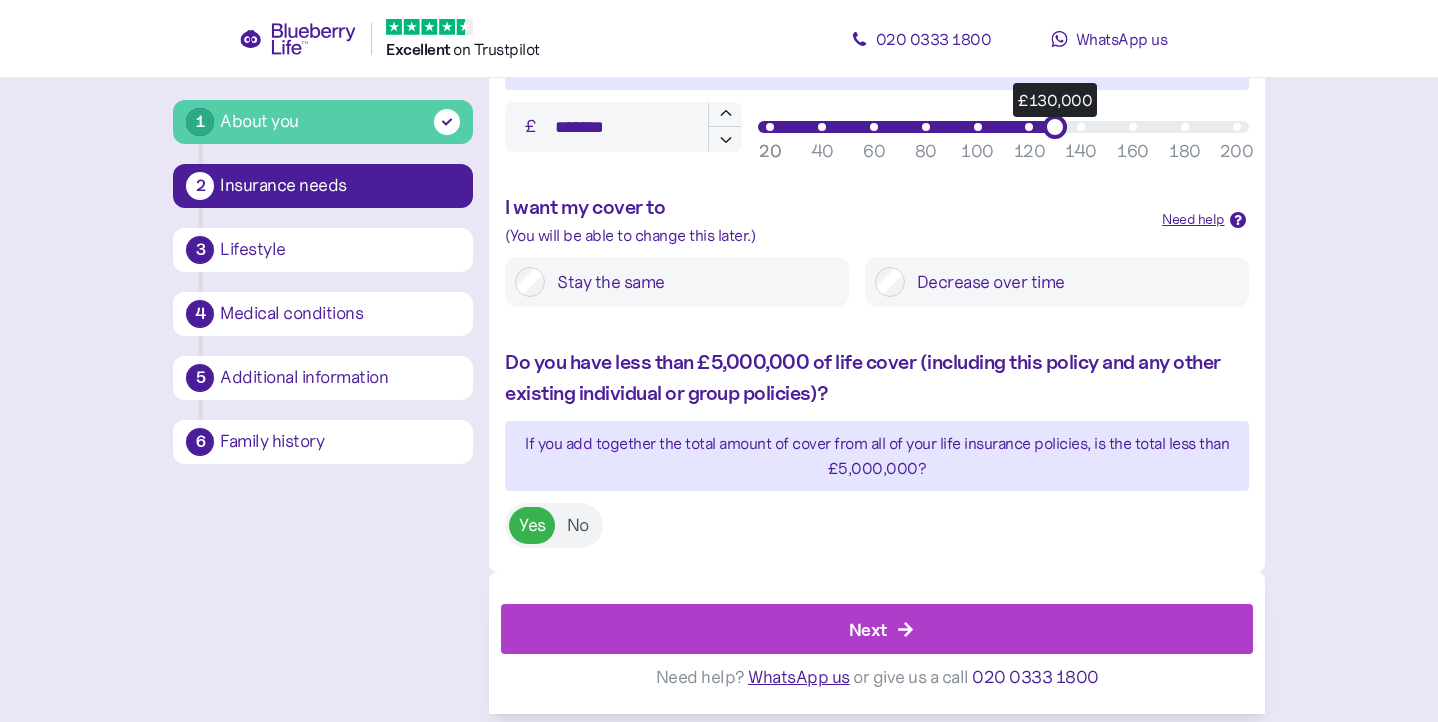 scroll, scrollTop: 1007, scrollLeft: 0, axis: vertical 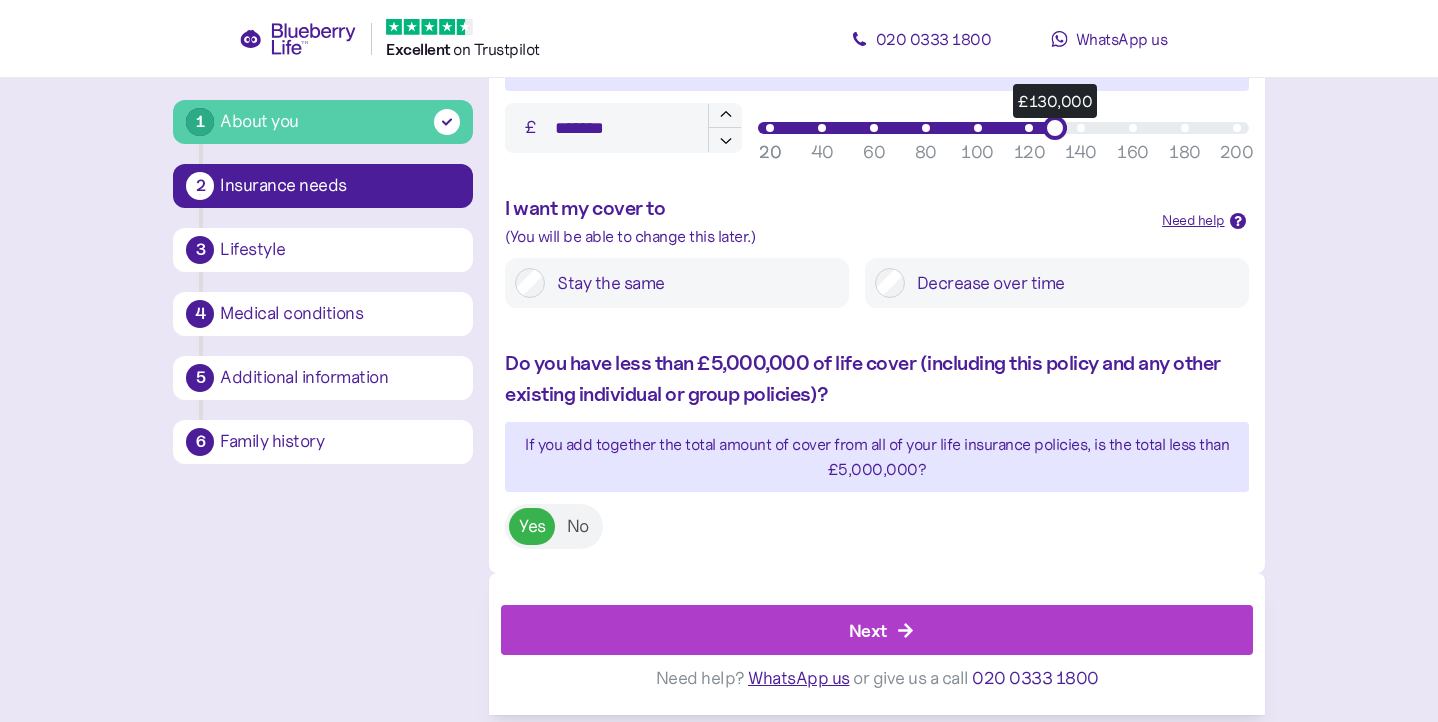 click on "Next" at bounding box center [868, 630] 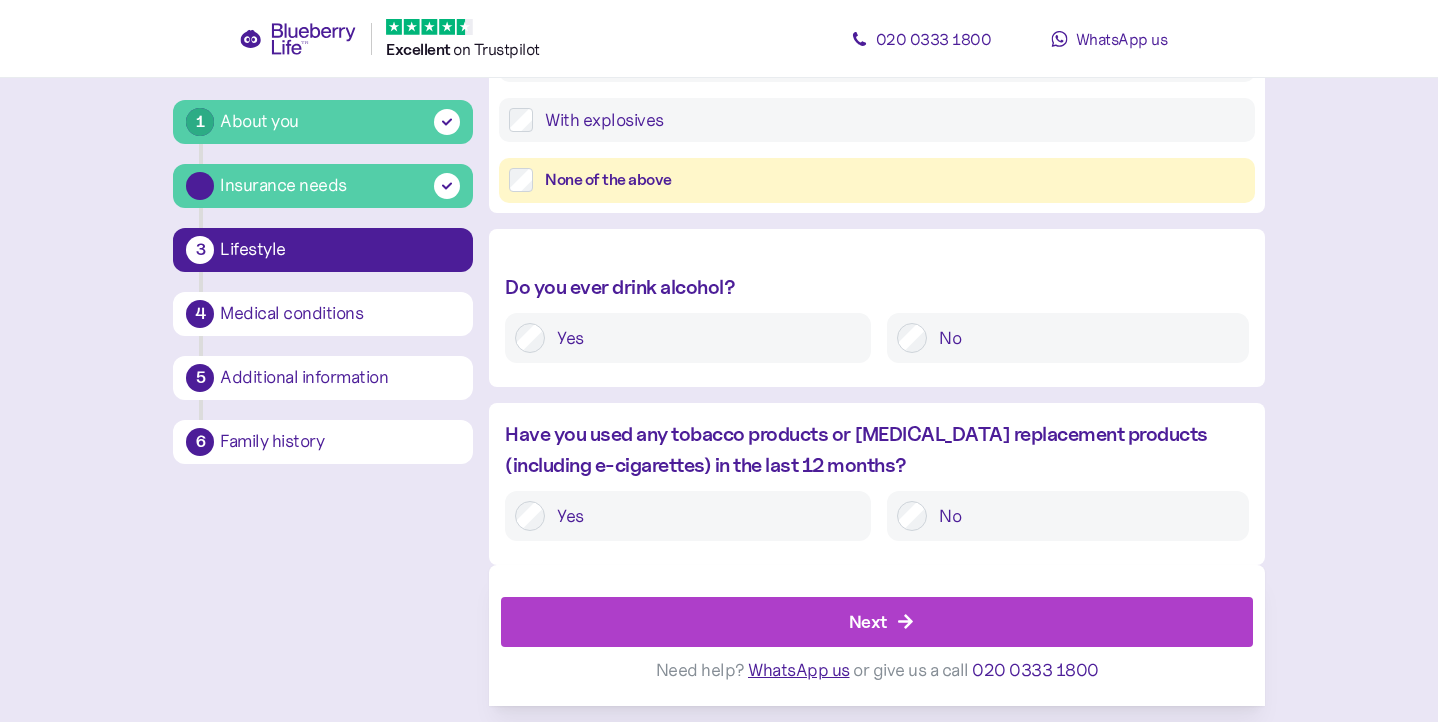 scroll, scrollTop: 92, scrollLeft: 0, axis: vertical 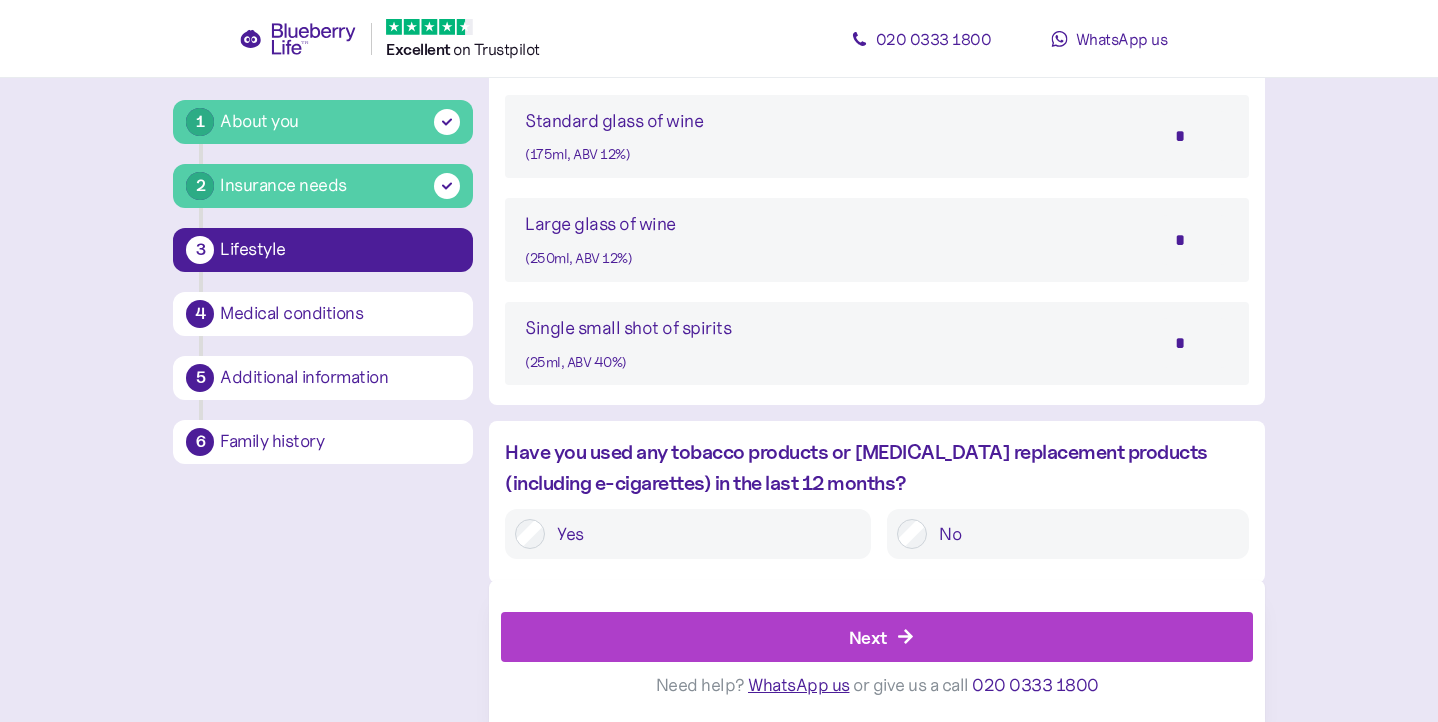 click on "Next" at bounding box center [881, 638] 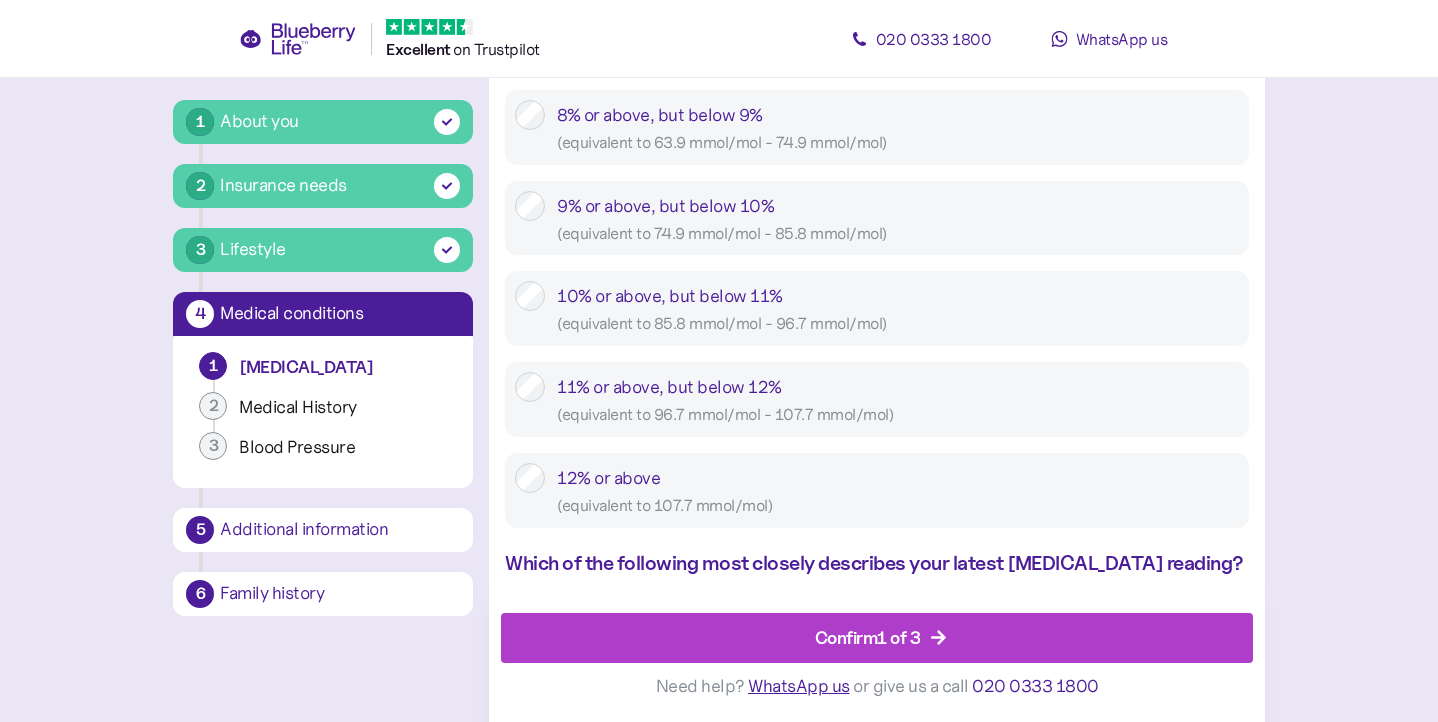 scroll, scrollTop: 1511, scrollLeft: 0, axis: vertical 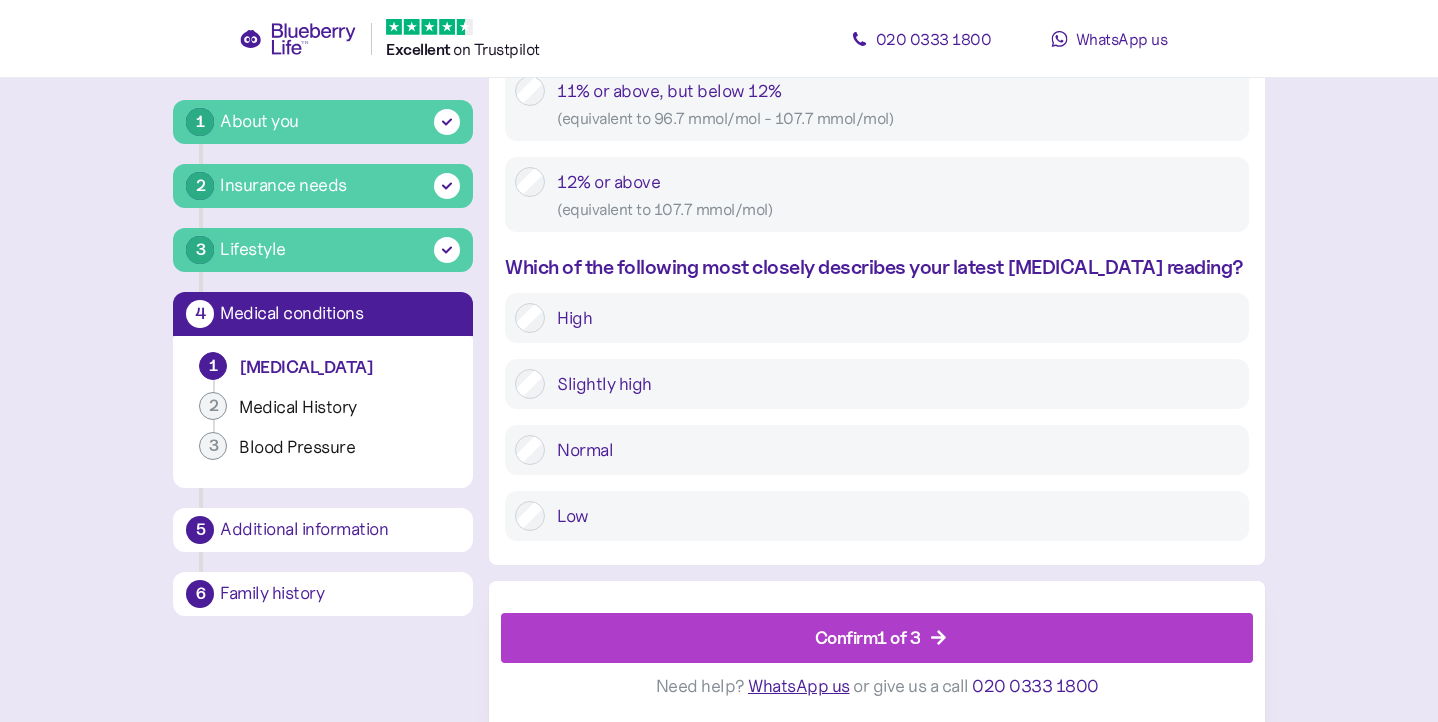 click on "Confirm  1 of 3" at bounding box center [881, 638] 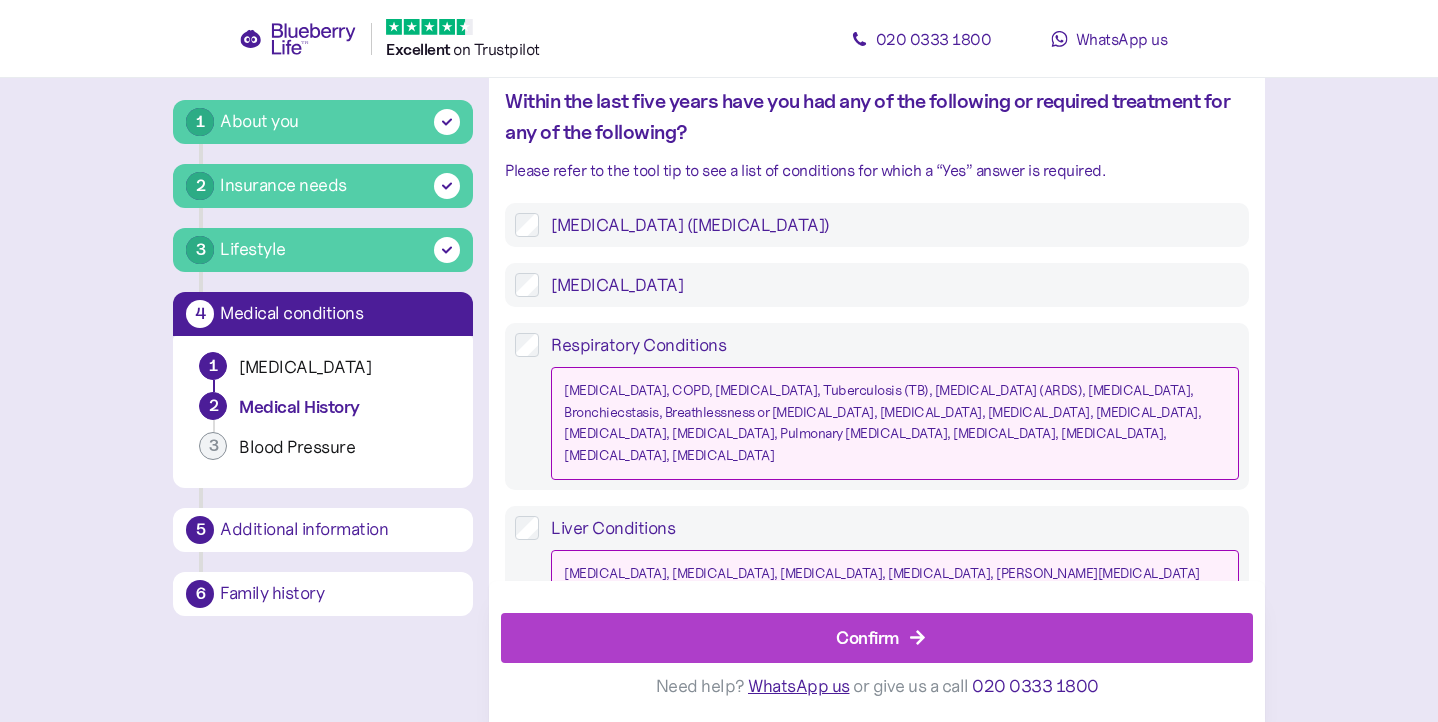 scroll, scrollTop: 92, scrollLeft: 0, axis: vertical 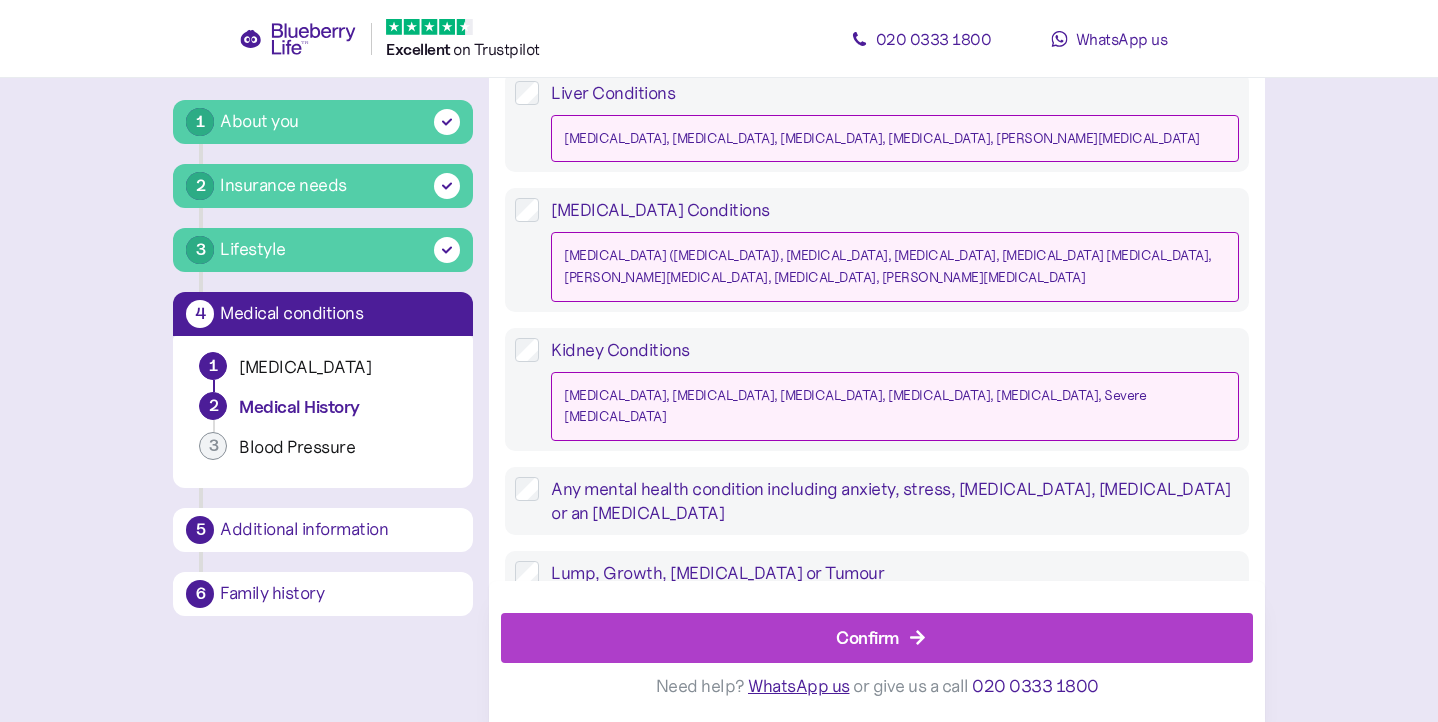 click on "Confirm" at bounding box center (881, 638) 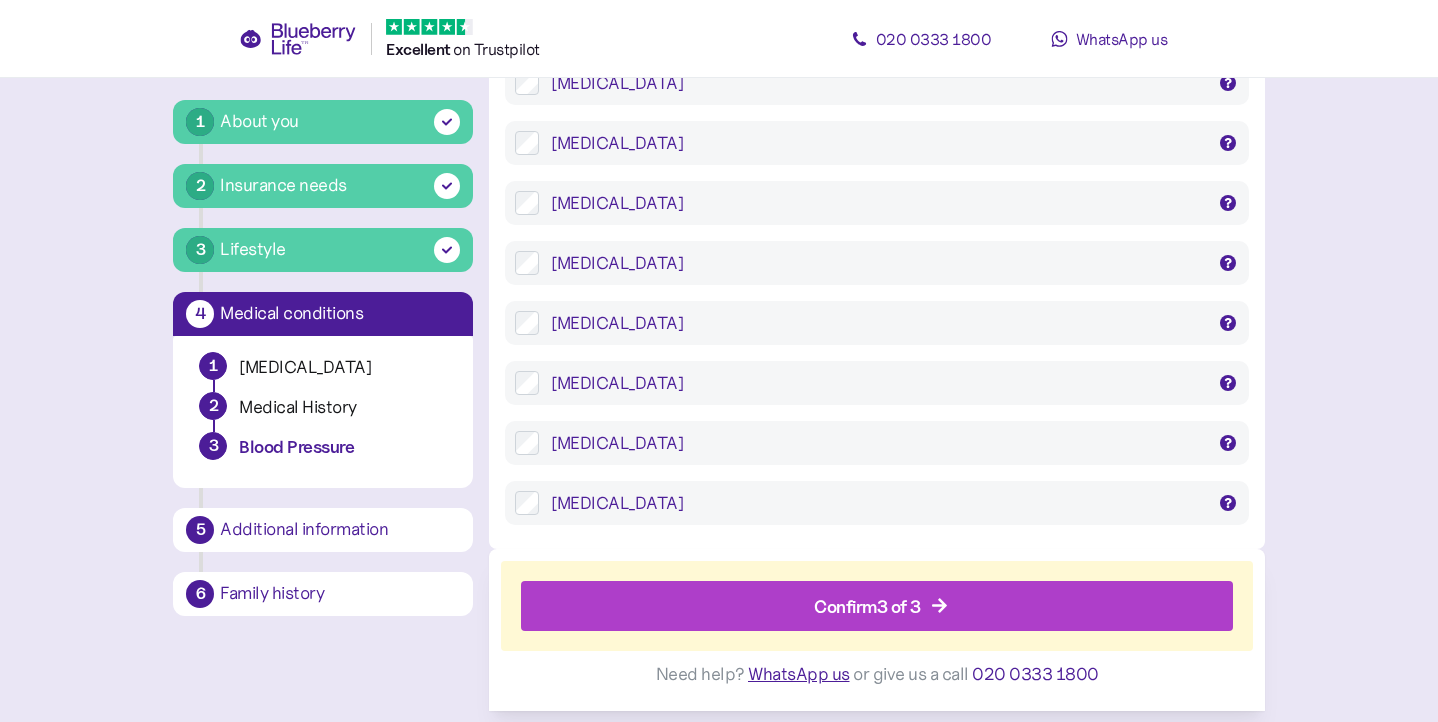 click on "Confirm  3 of 3" at bounding box center [881, 606] 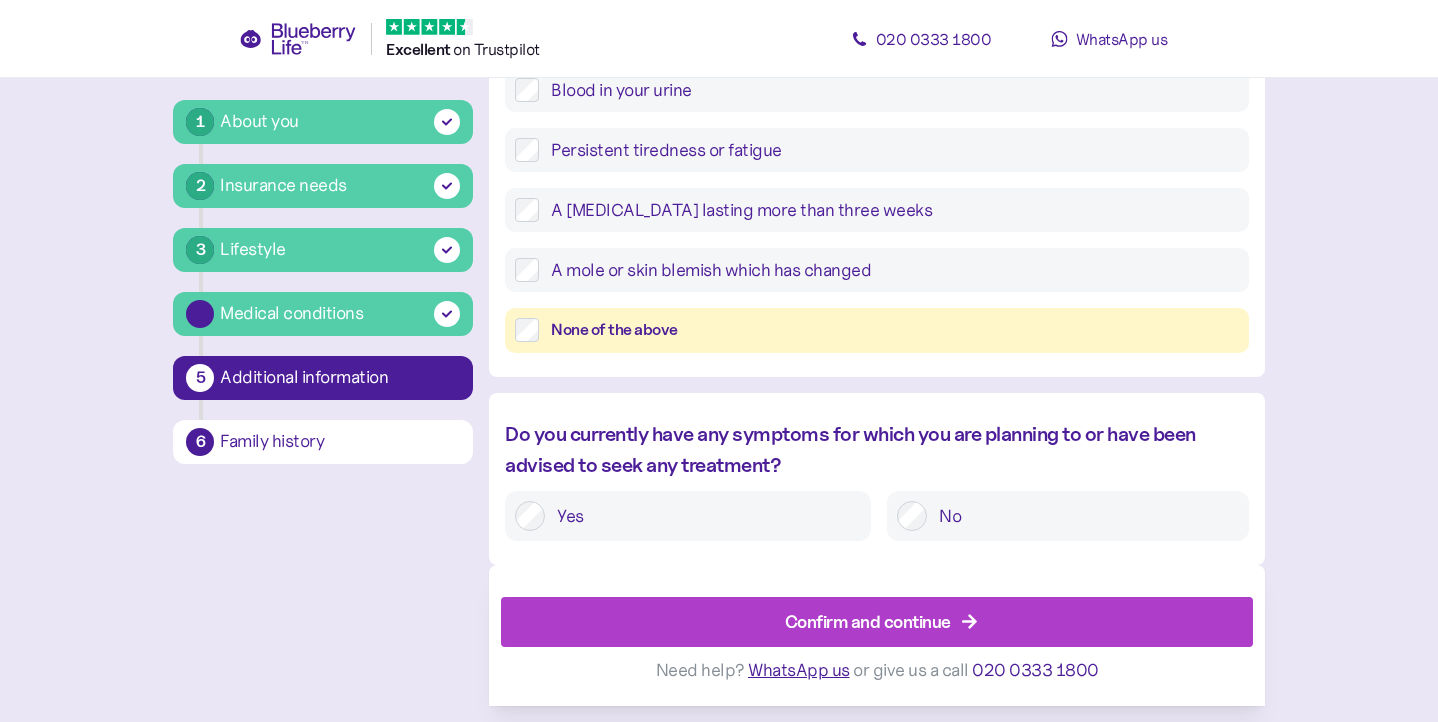 scroll, scrollTop: 92, scrollLeft: 0, axis: vertical 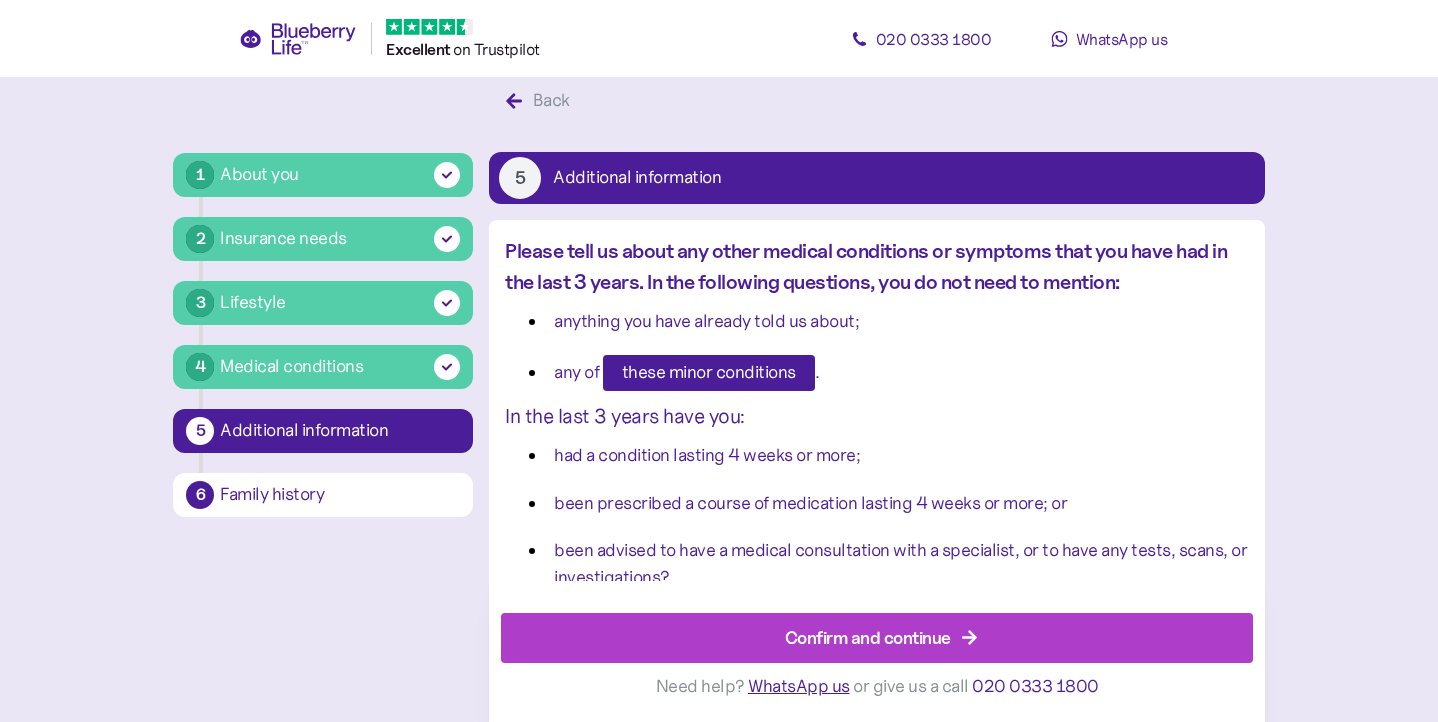 click on "Confirm and continue" at bounding box center (881, 638) 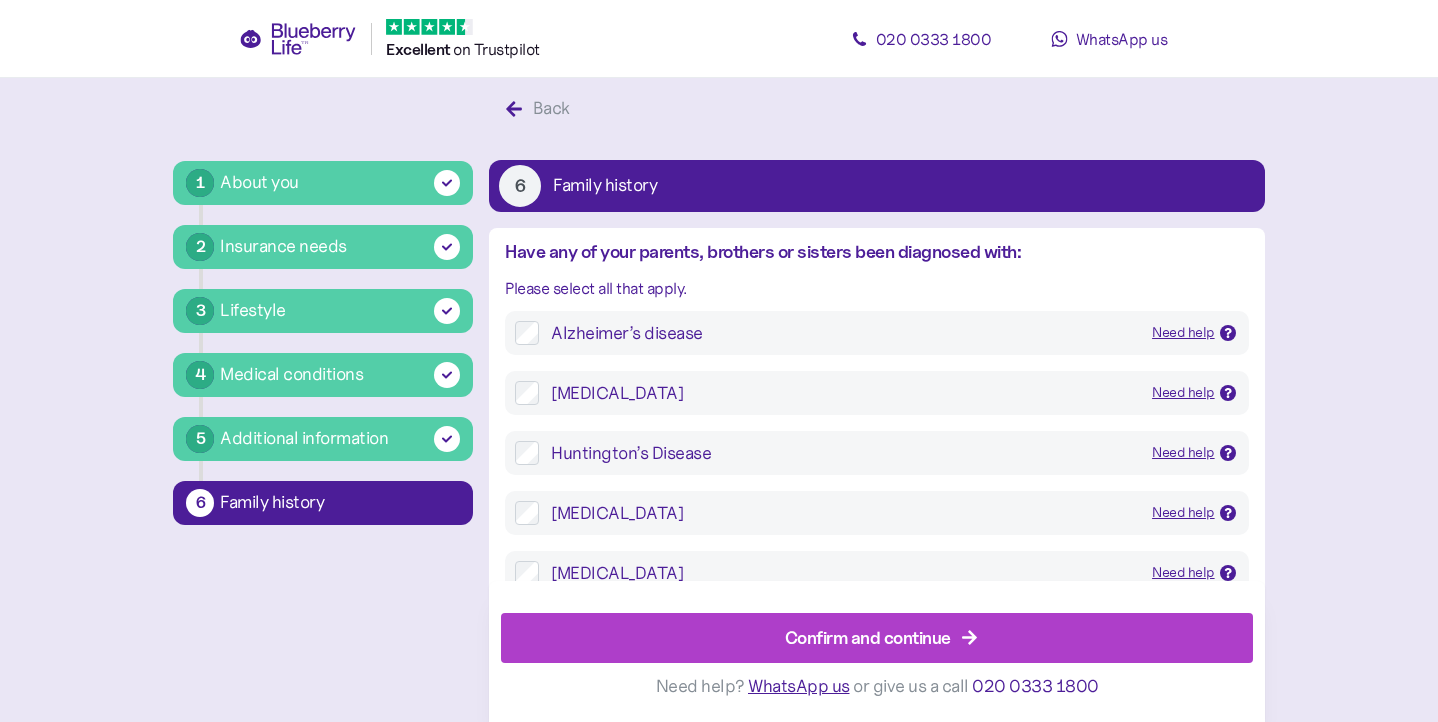 scroll, scrollTop: 92, scrollLeft: 0, axis: vertical 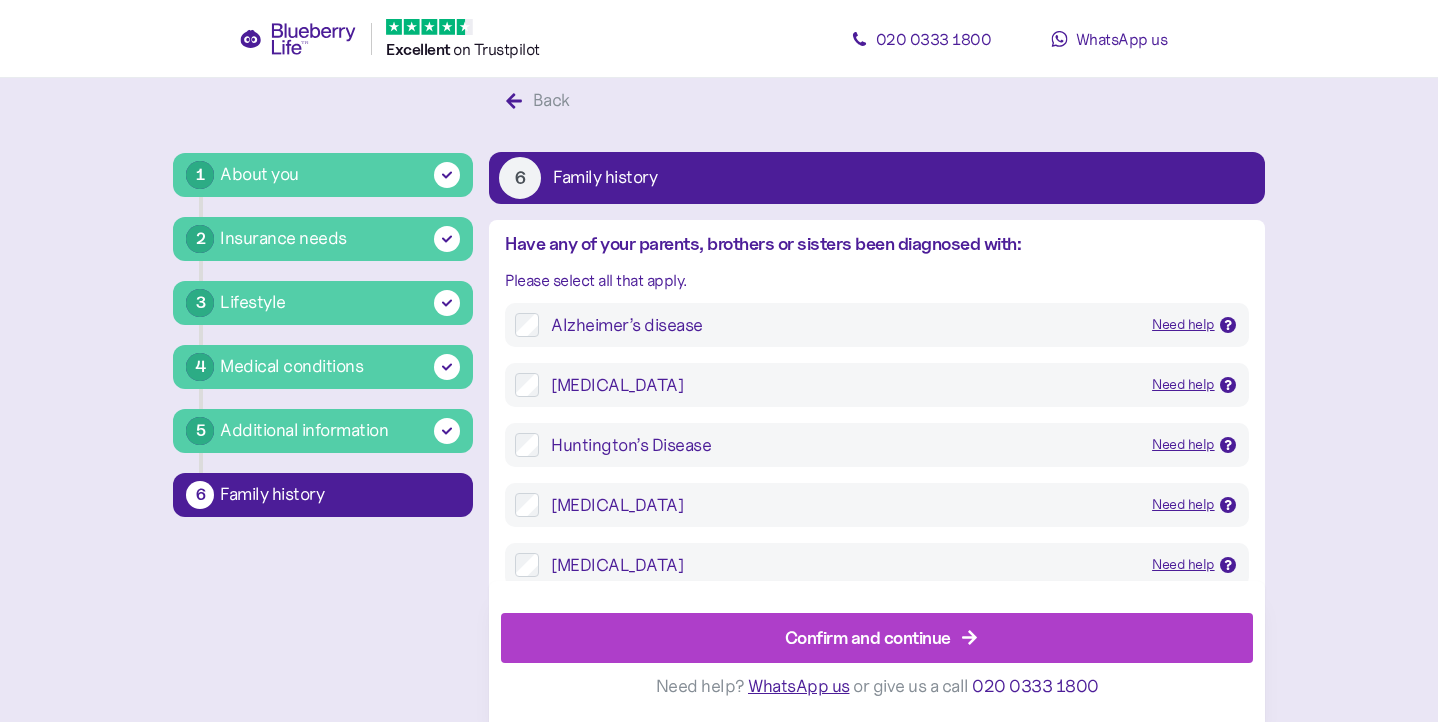 click on "Confirm and continue" at bounding box center [881, 638] 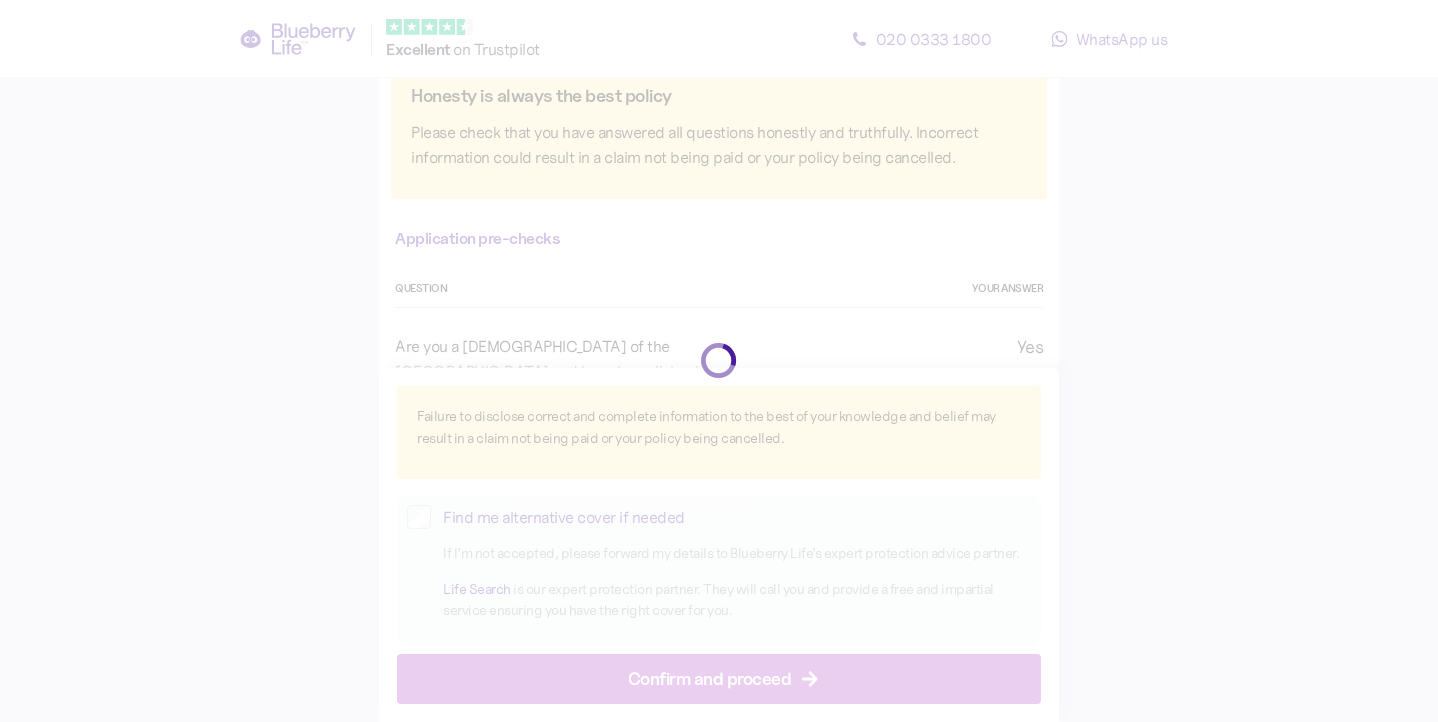 scroll, scrollTop: 0, scrollLeft: 0, axis: both 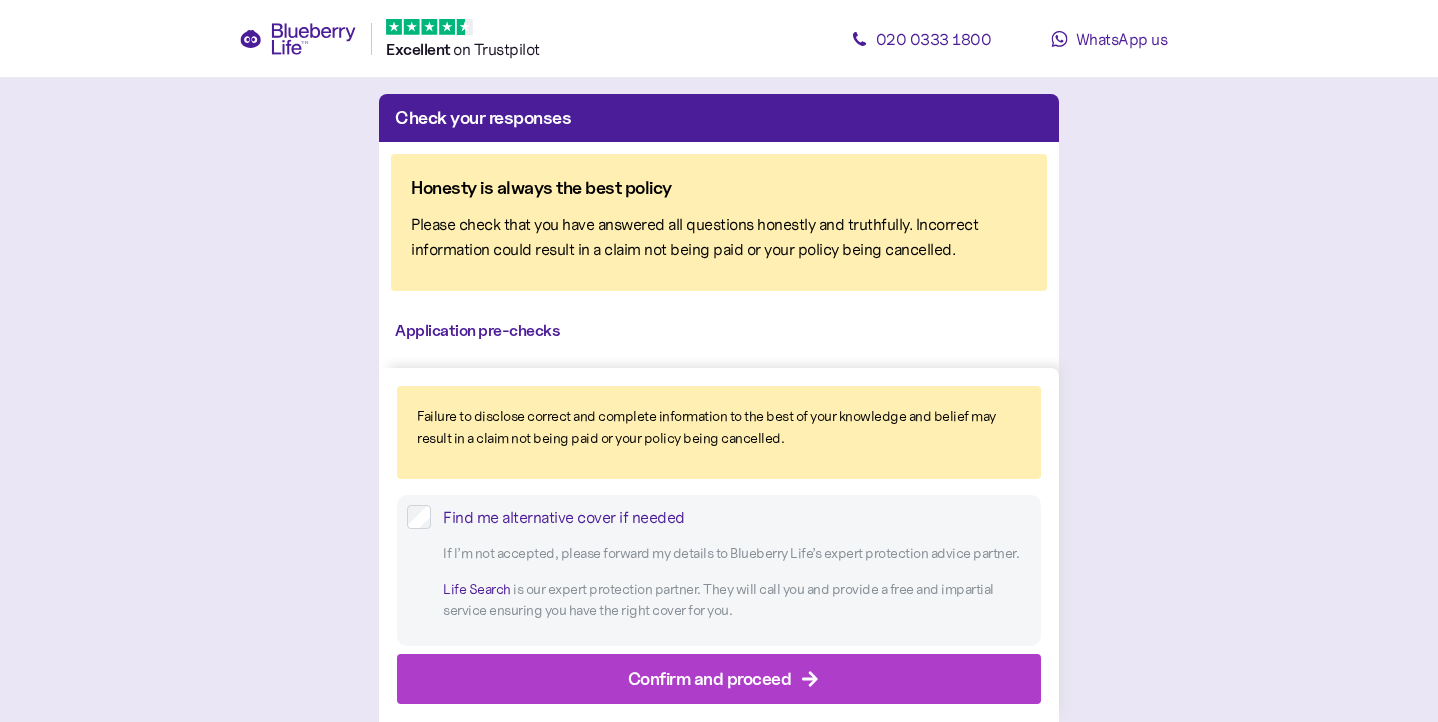 click on "Confirm and proceed" at bounding box center [710, 678] 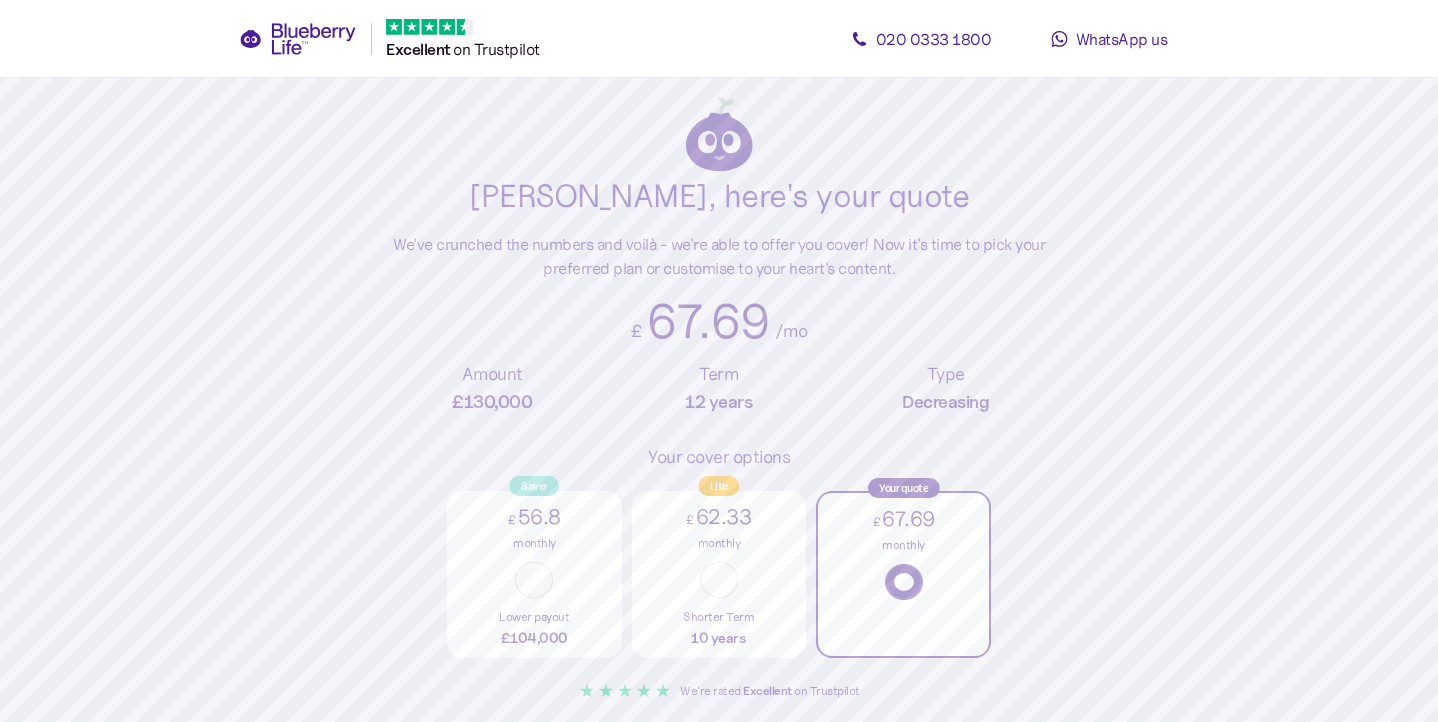 scroll, scrollTop: 0, scrollLeft: 0, axis: both 